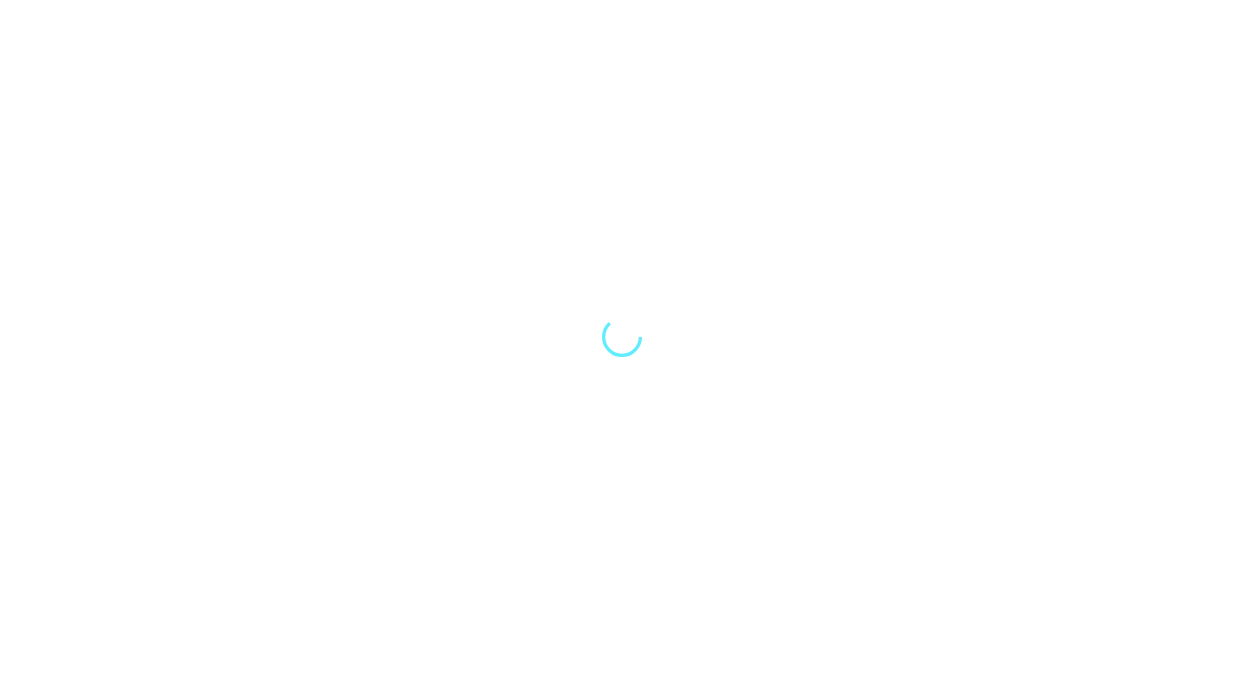 scroll, scrollTop: 0, scrollLeft: 0, axis: both 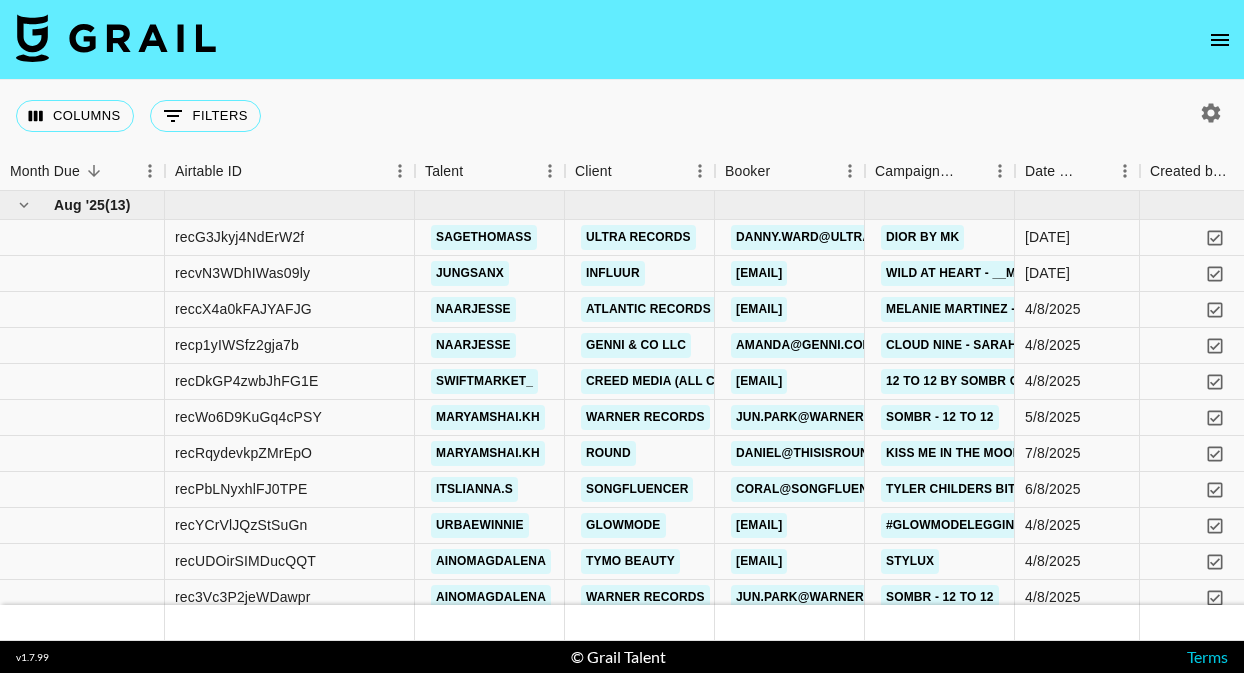 click 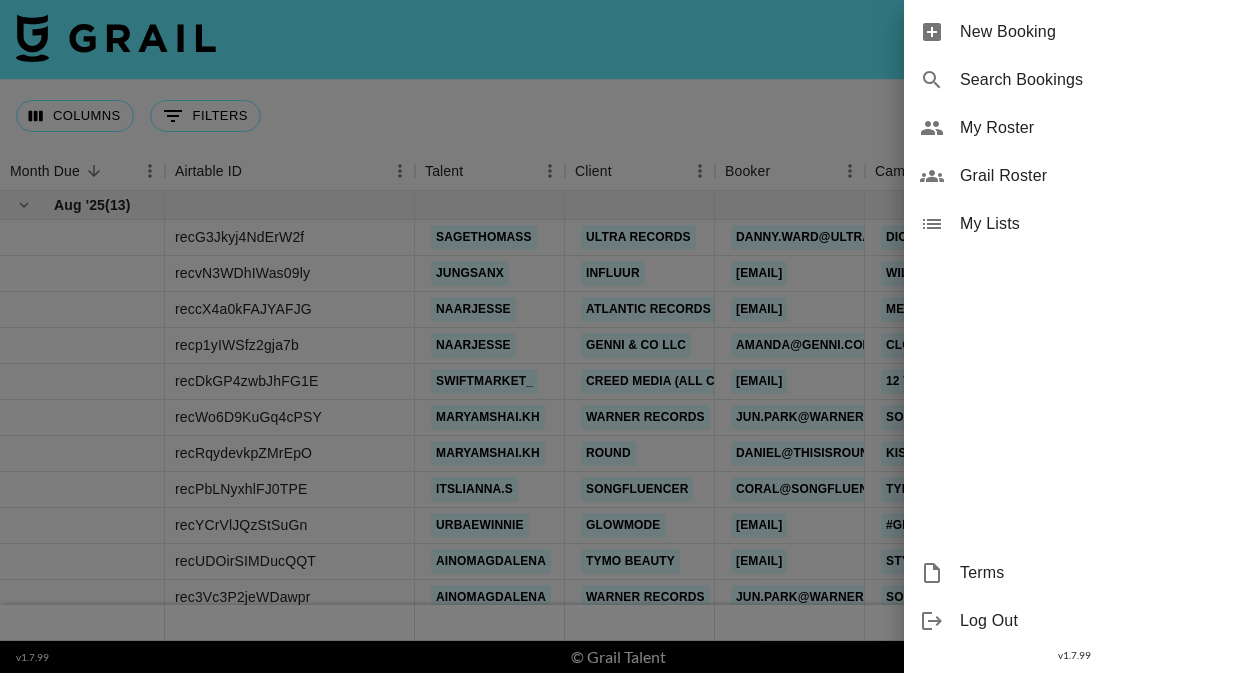 click on "Grail Roster" at bounding box center (1094, 176) 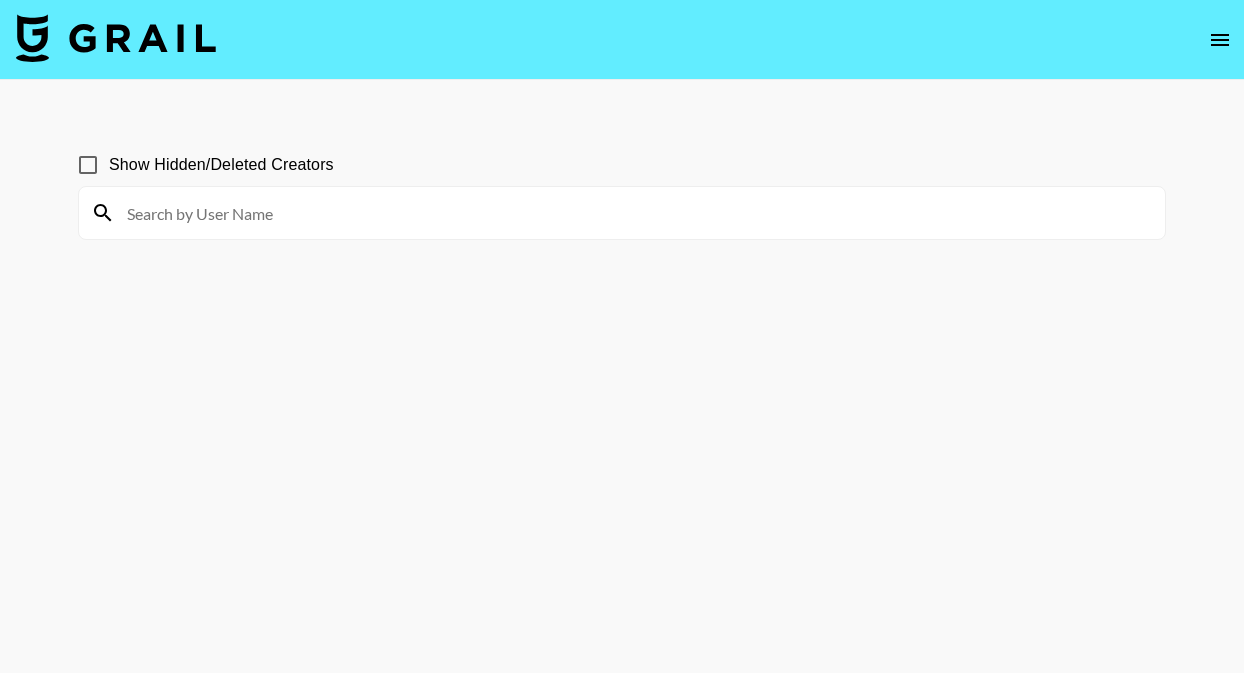 click at bounding box center [634, 213] 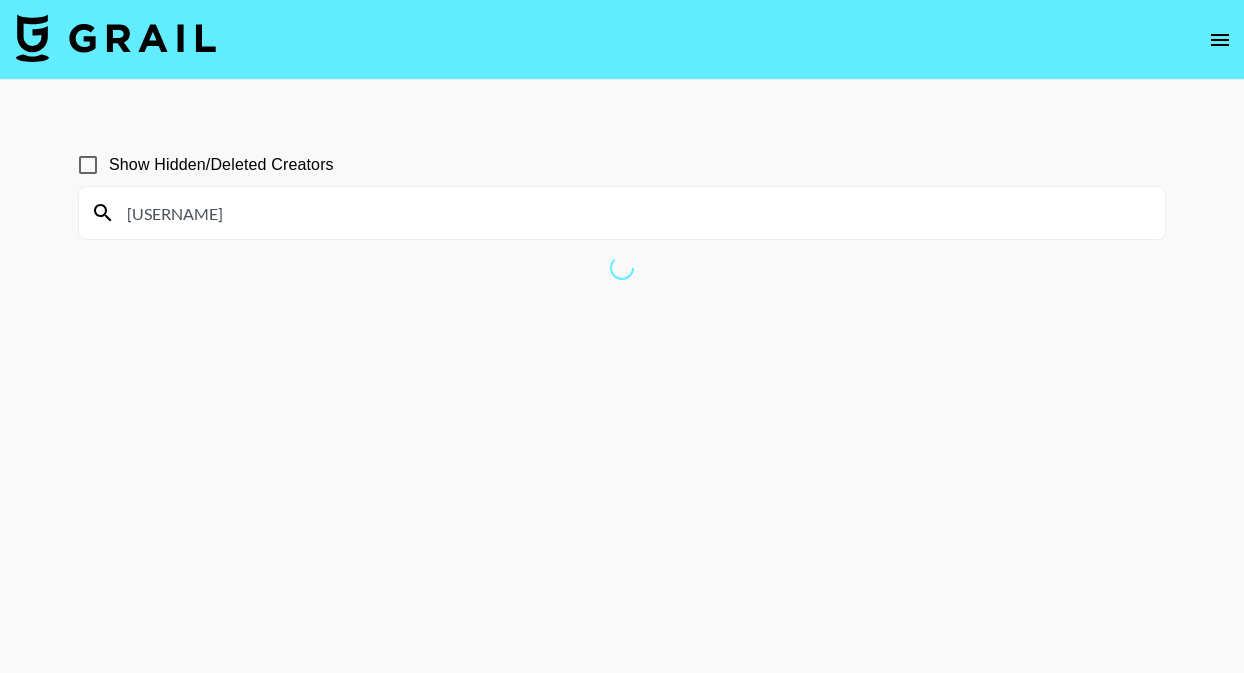 click on "vienna..shore" at bounding box center (634, 213) 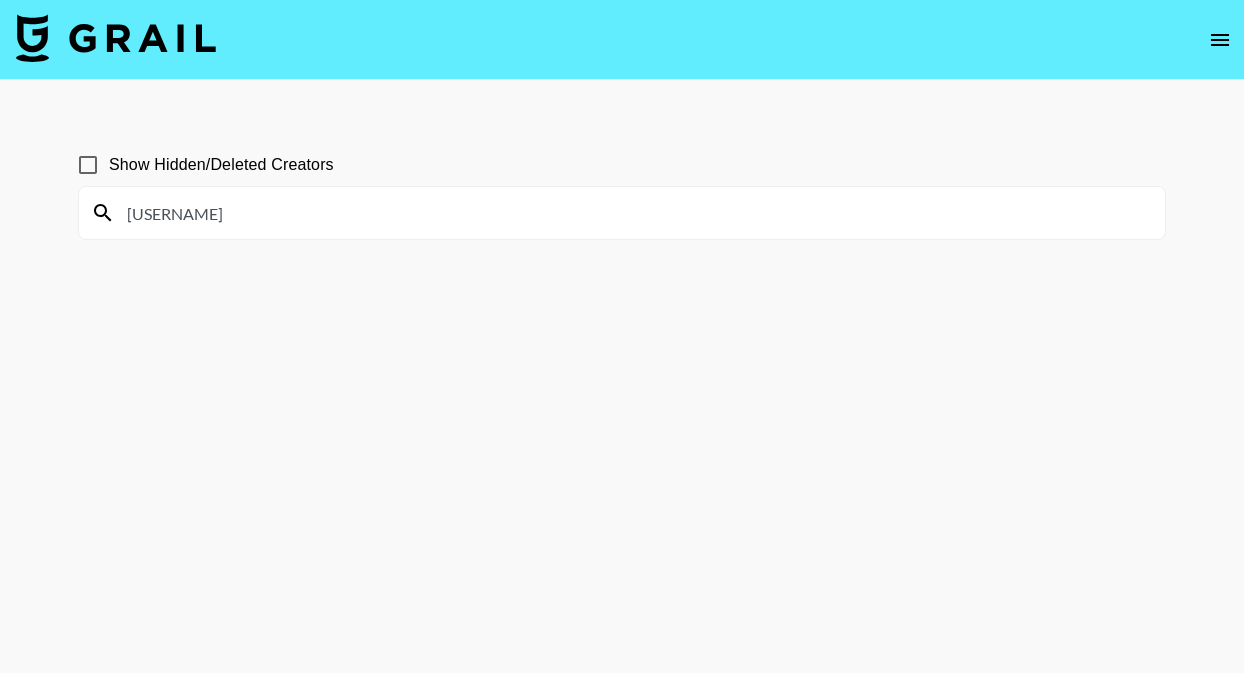 drag, startPoint x: 235, startPoint y: 224, endPoint x: 71, endPoint y: 213, distance: 164.36848 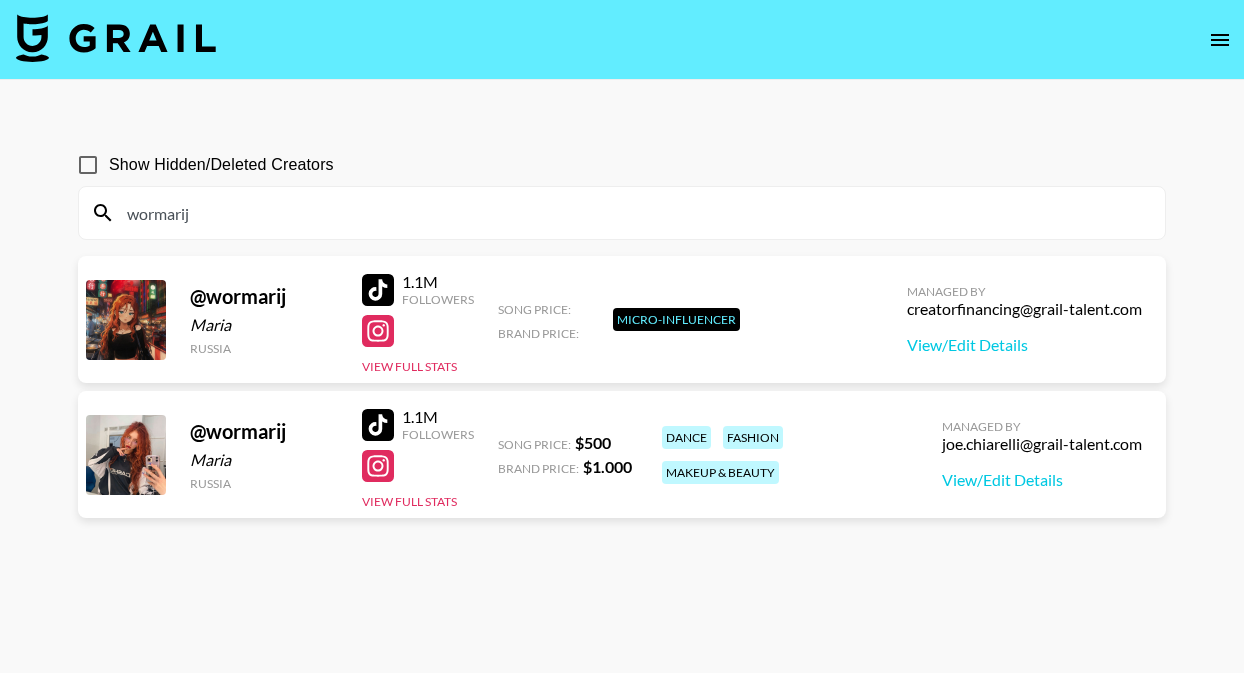 drag, startPoint x: 212, startPoint y: 218, endPoint x: 43, endPoint y: 218, distance: 169 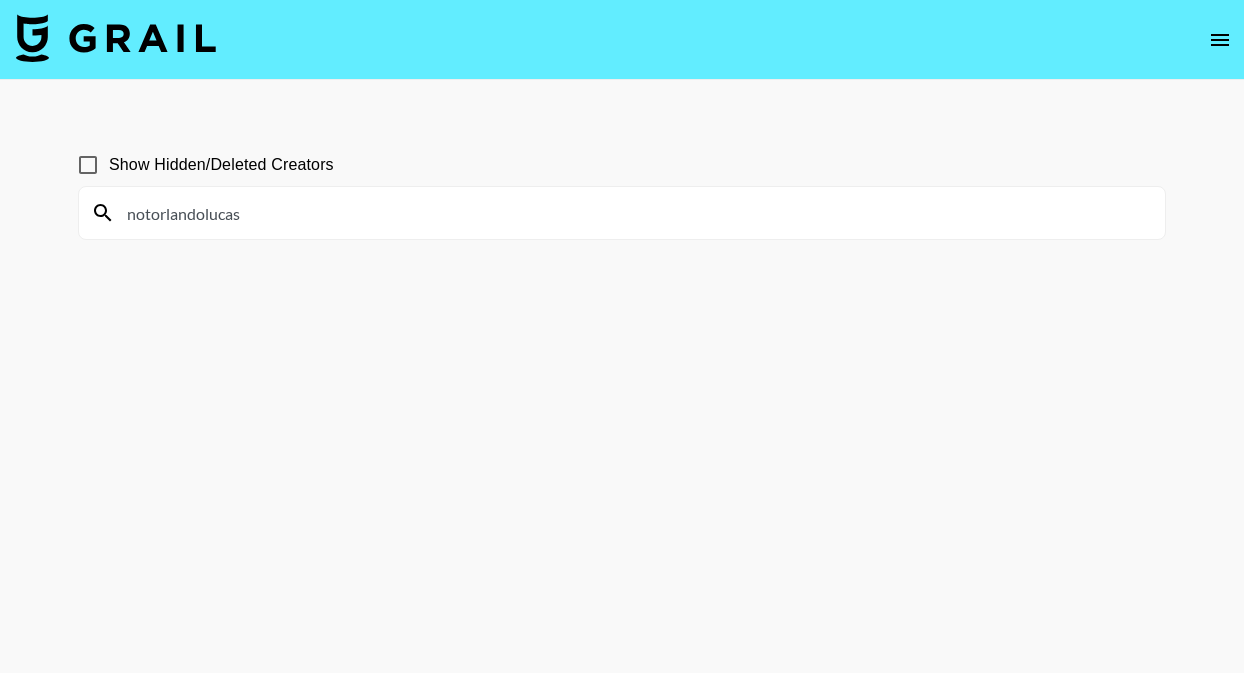 drag, startPoint x: 258, startPoint y: 221, endPoint x: 110, endPoint y: 217, distance: 148.05405 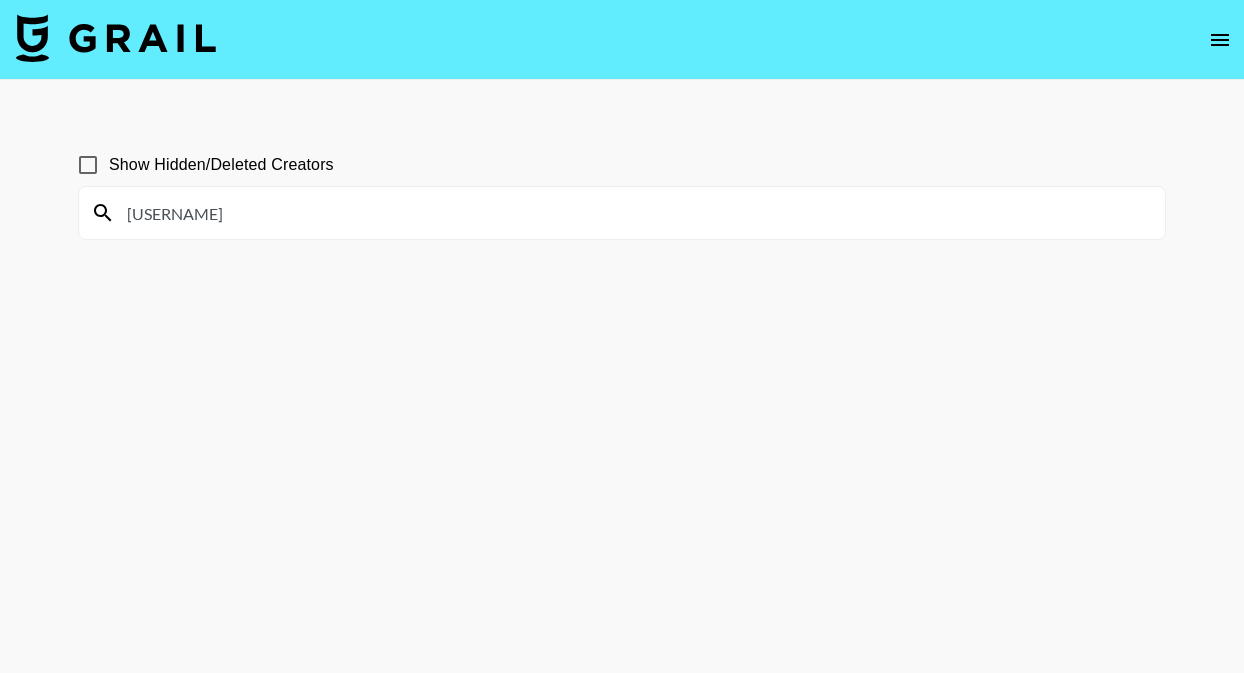 drag, startPoint x: 249, startPoint y: 216, endPoint x: 65, endPoint y: 215, distance: 184.00272 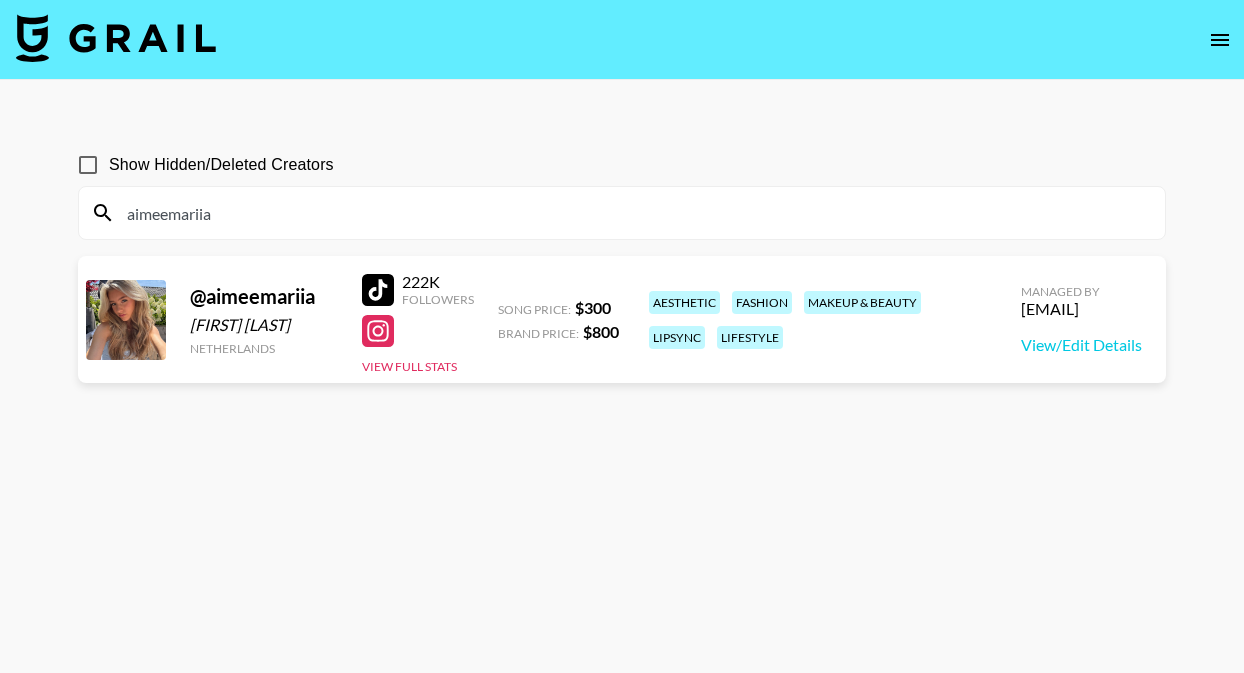 click on "aimeemariia" at bounding box center [634, 213] 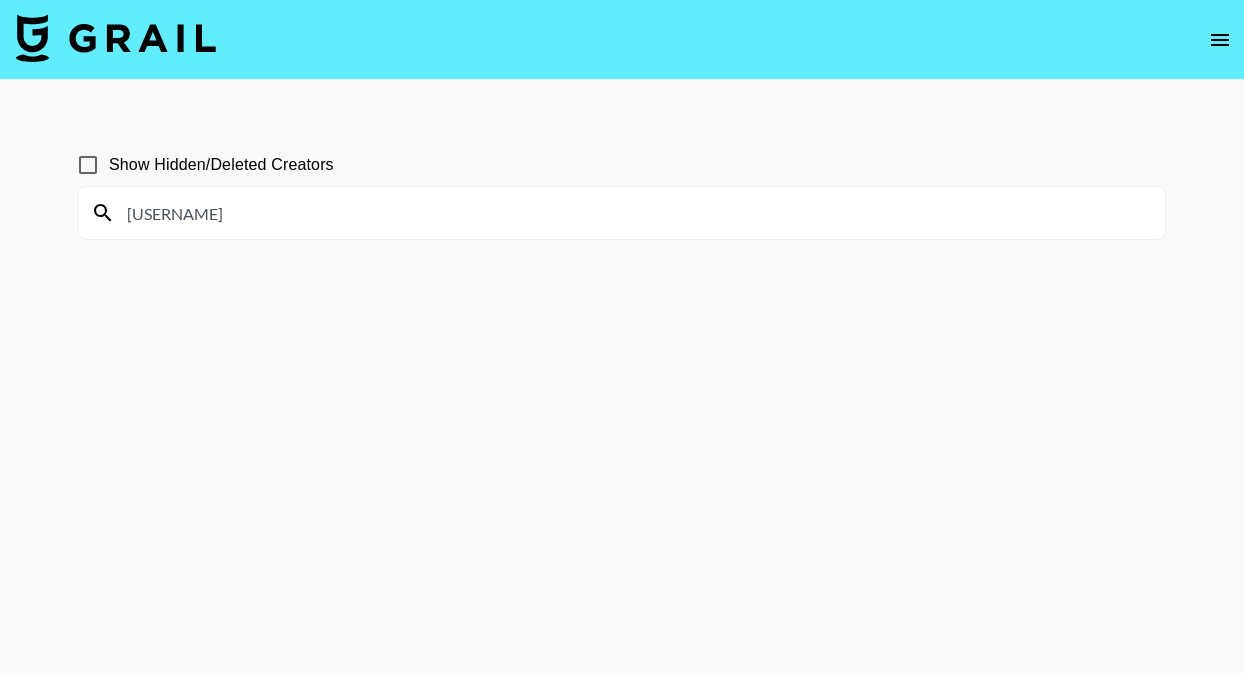 drag, startPoint x: 251, startPoint y: 216, endPoint x: 73, endPoint y: 216, distance: 178 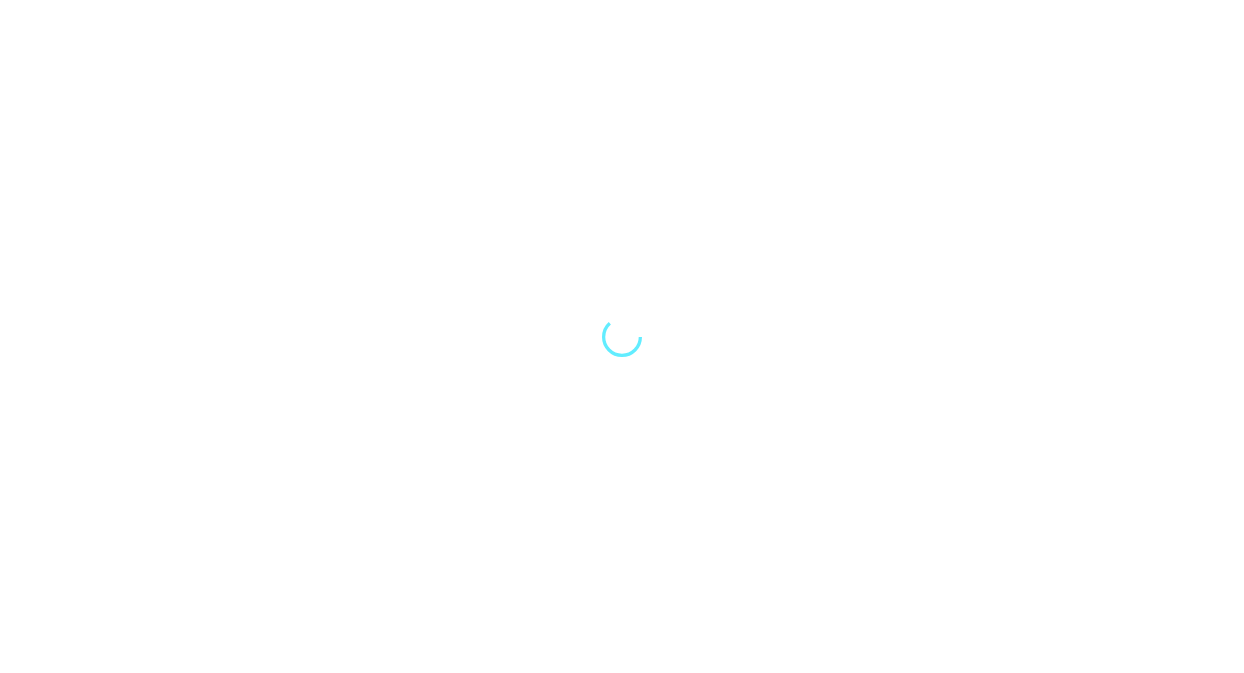 scroll, scrollTop: 0, scrollLeft: 0, axis: both 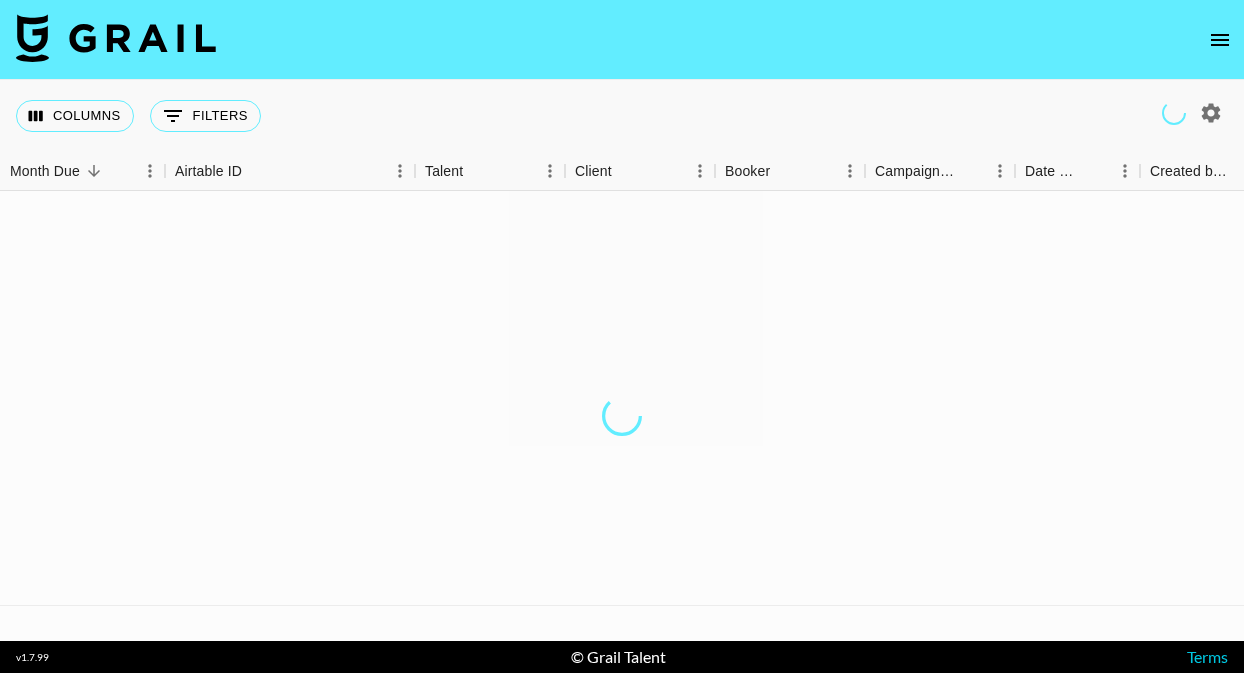 click at bounding box center [1220, 40] 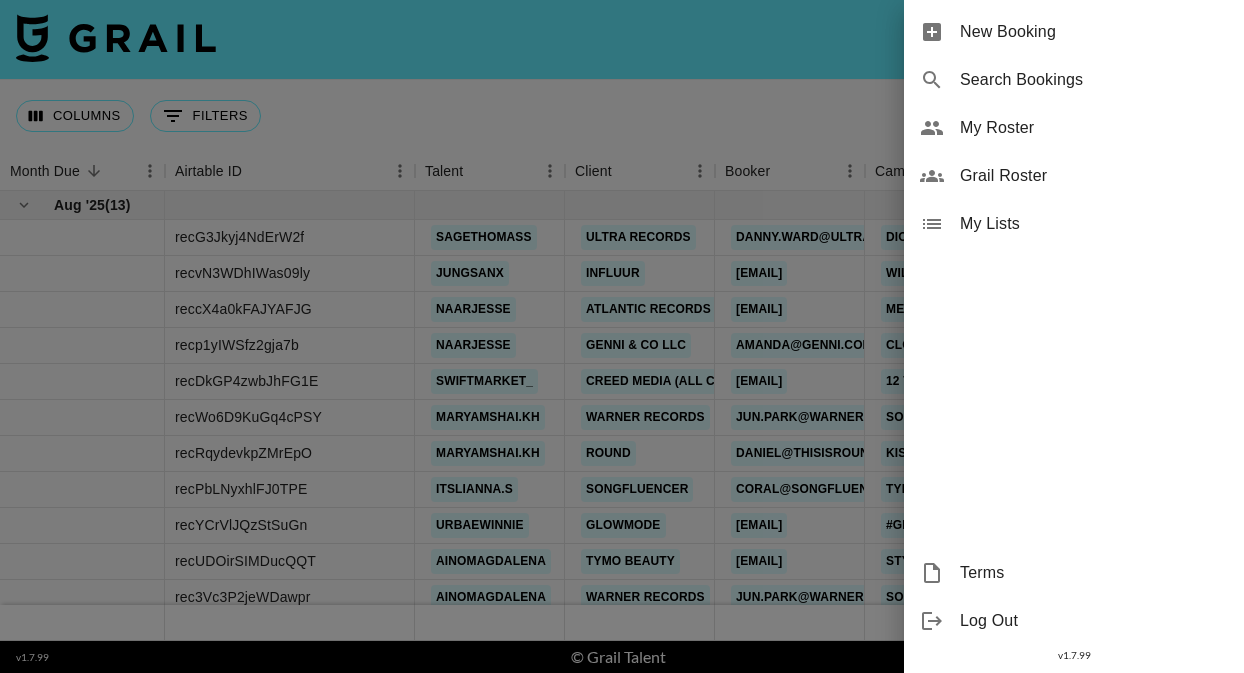 click on "Grail Roster" at bounding box center [1094, 176] 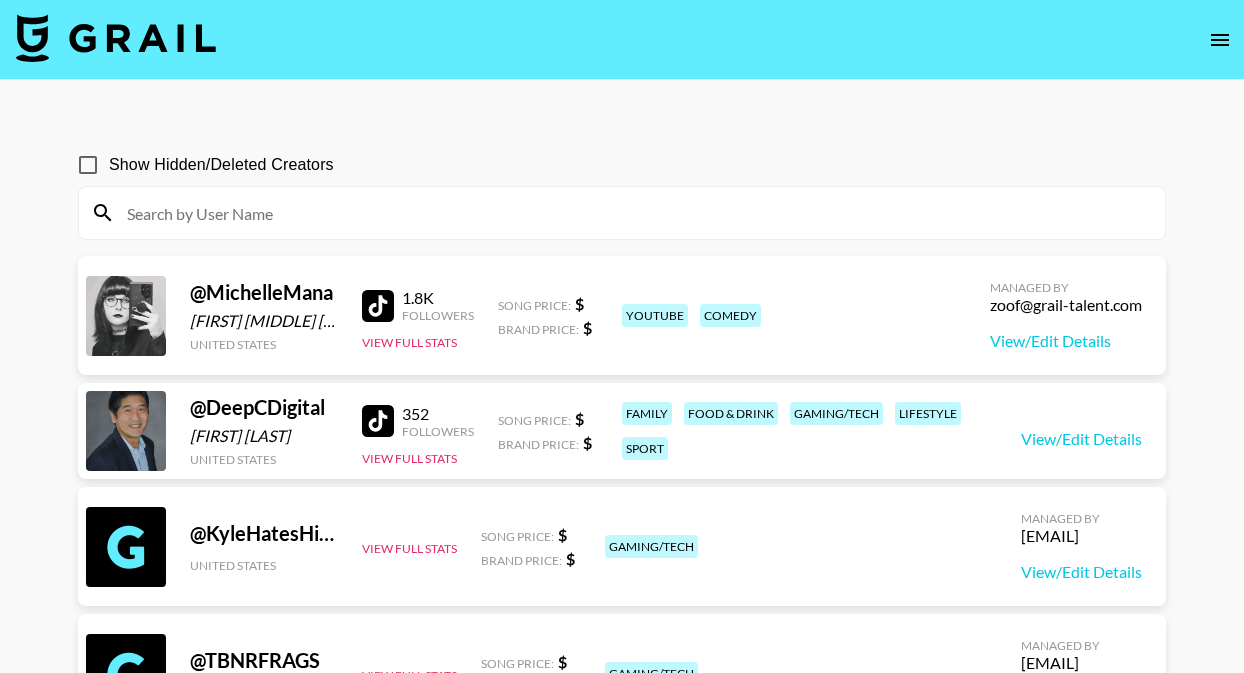 click at bounding box center (634, 213) 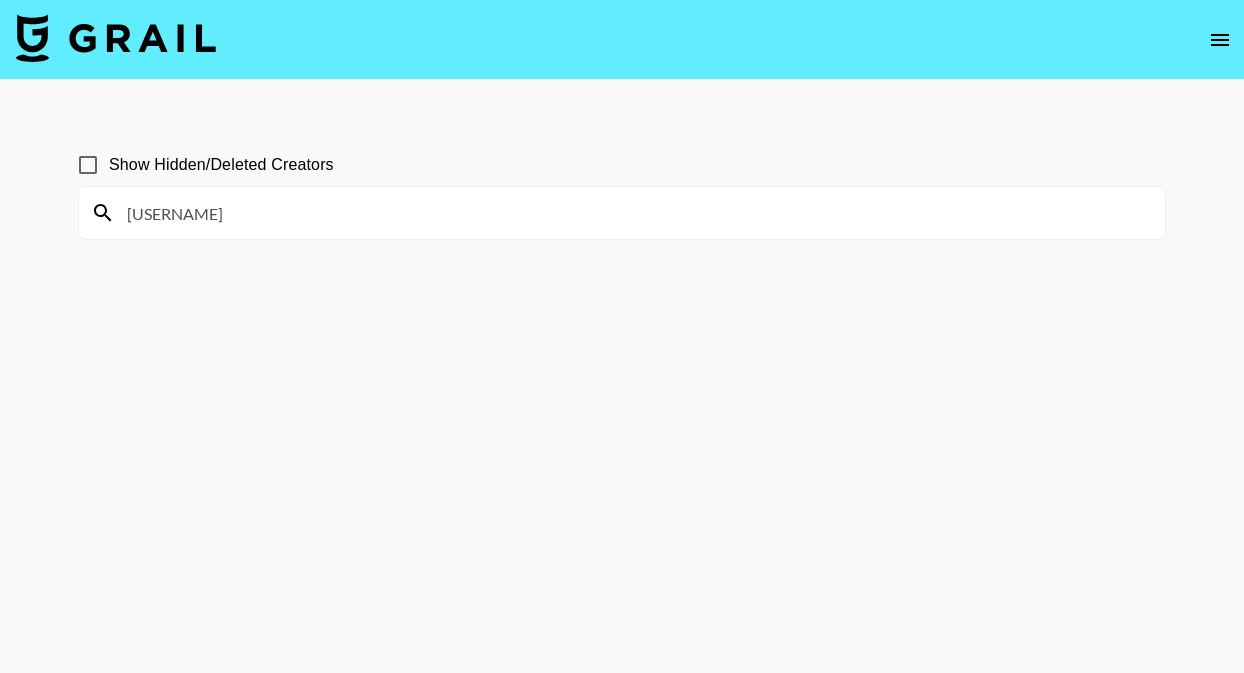 click on "[USERNAME]" at bounding box center [634, 213] 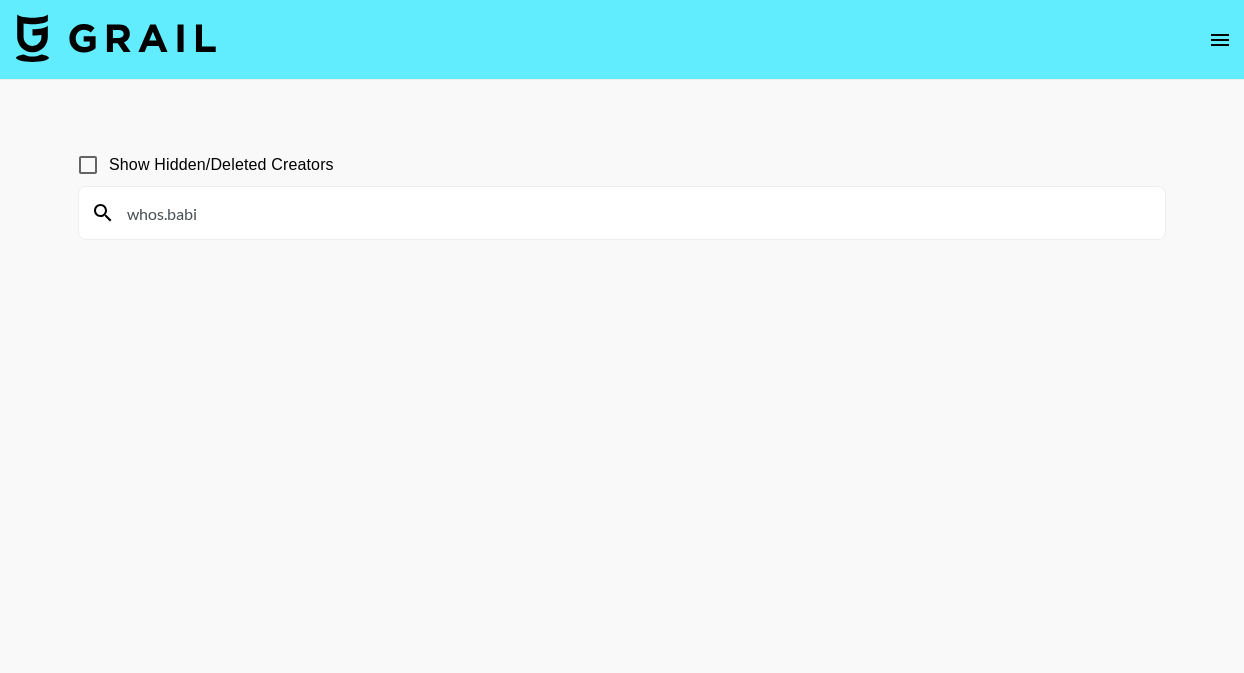 type on "whos.babi" 